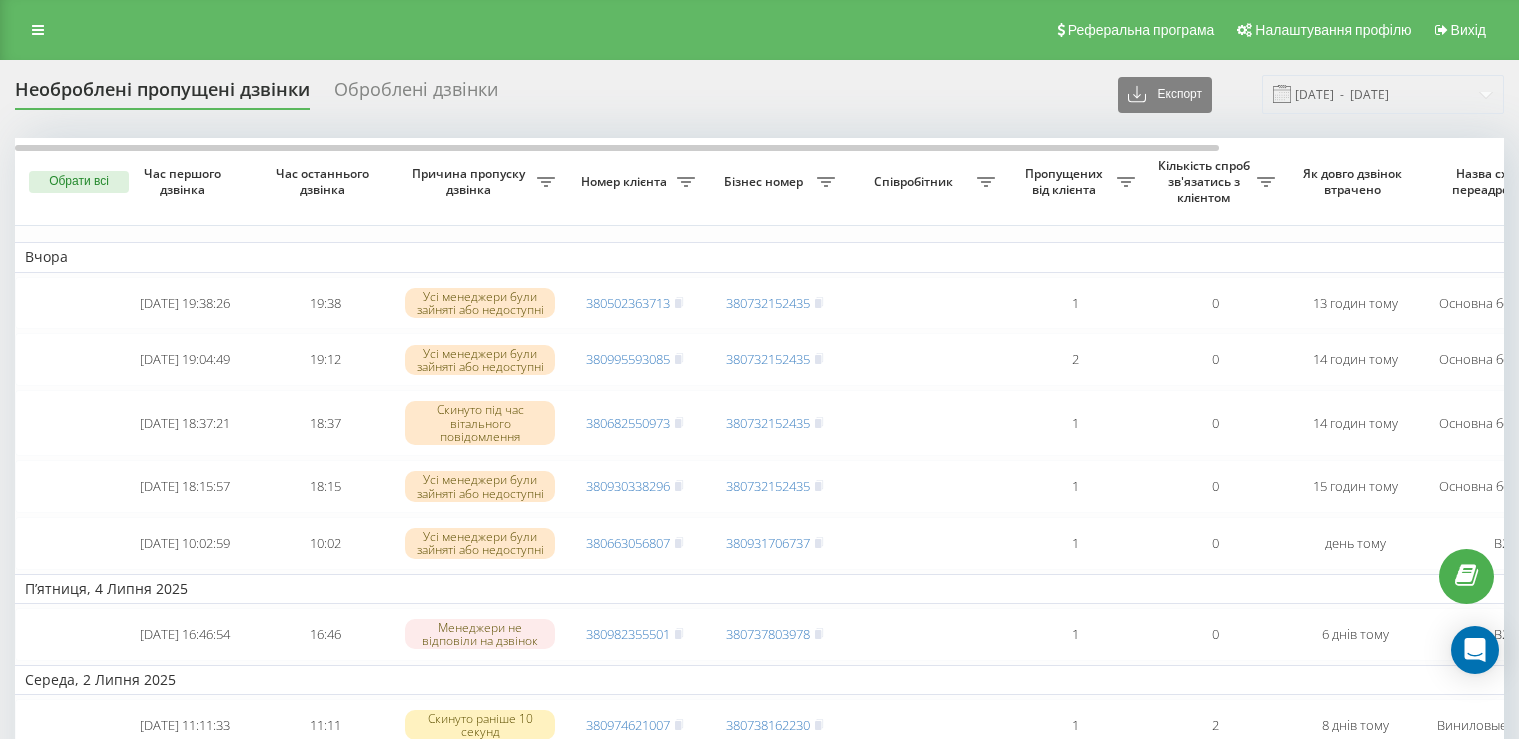 scroll, scrollTop: 0, scrollLeft: 0, axis: both 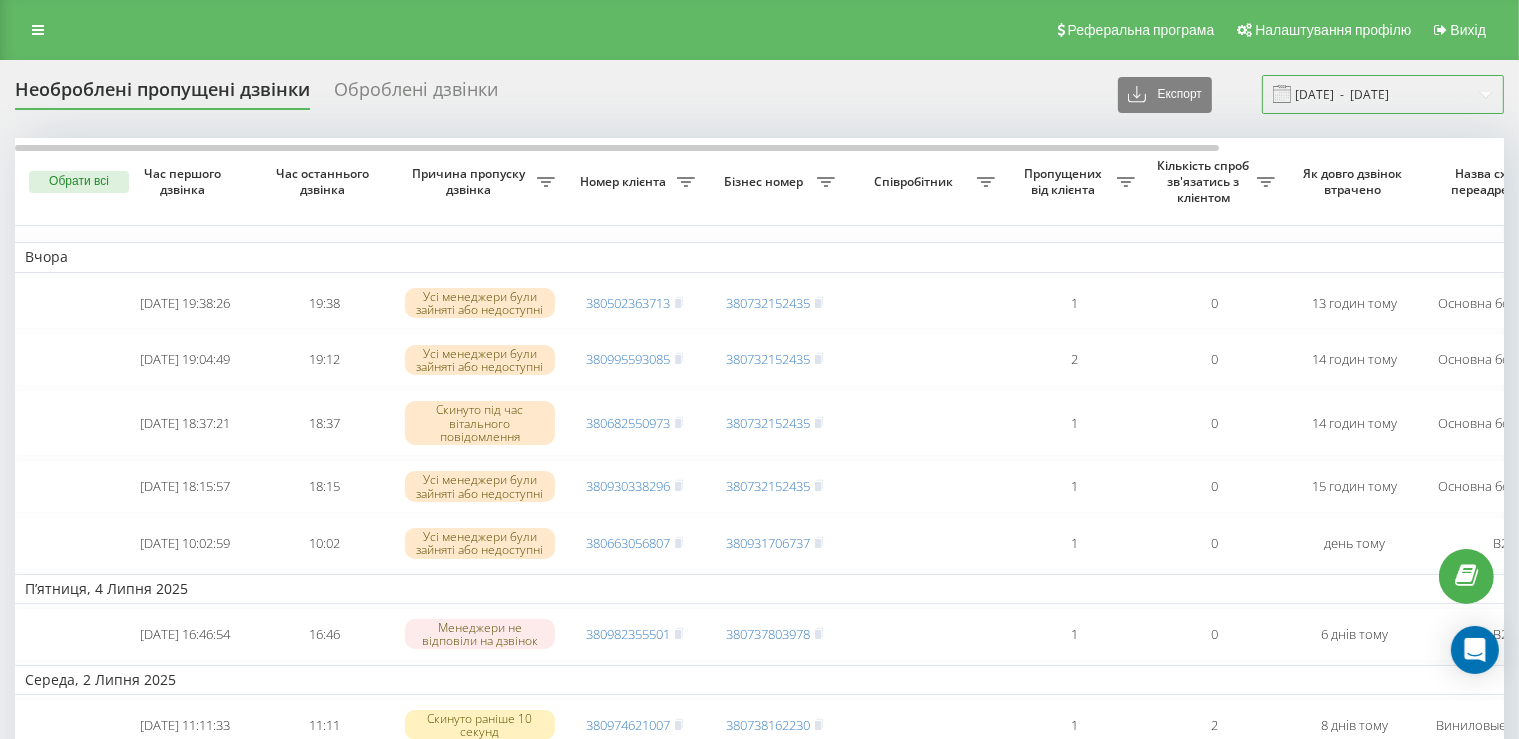 click on "09.06.2025  -  09.07.2025" at bounding box center [1383, 94] 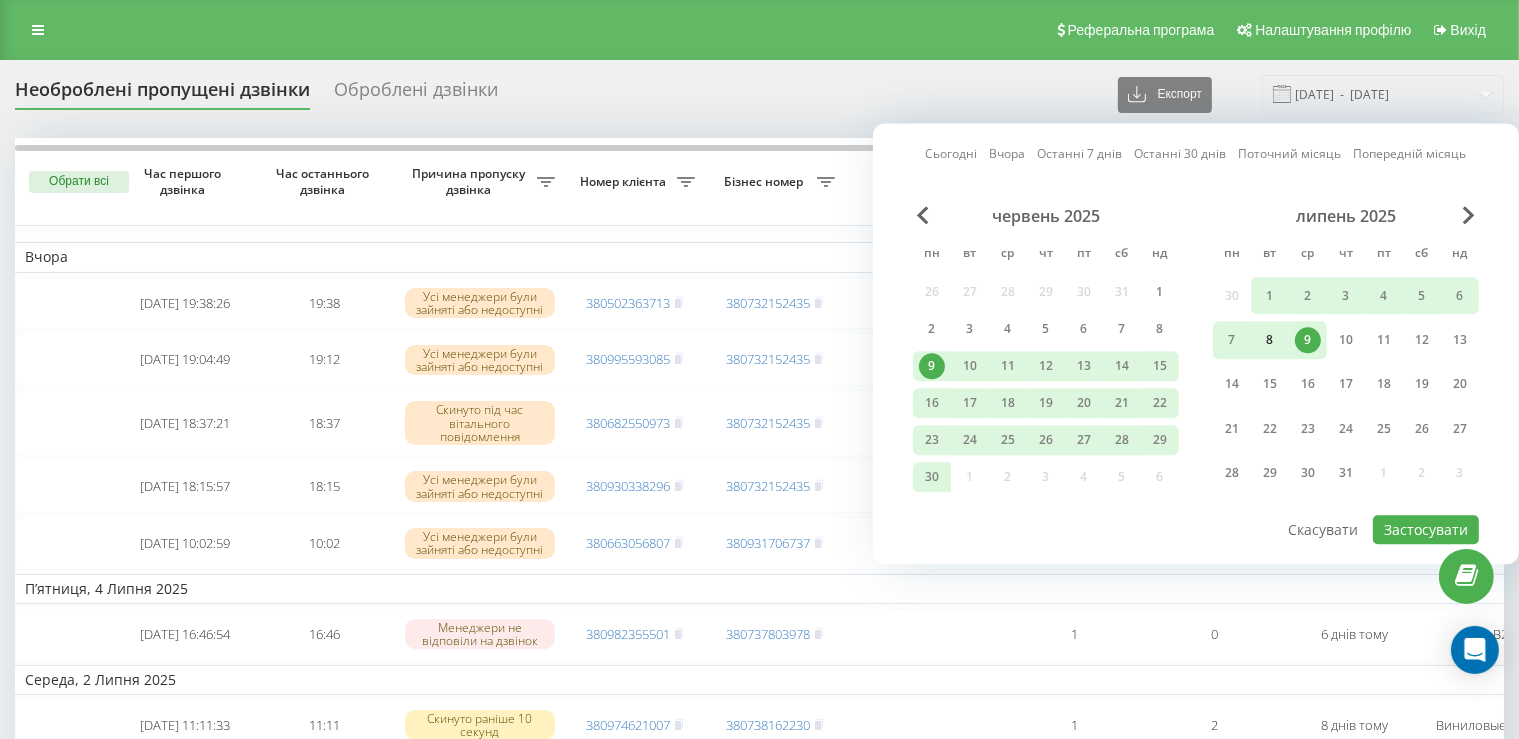 click on "8" at bounding box center (1270, 340) 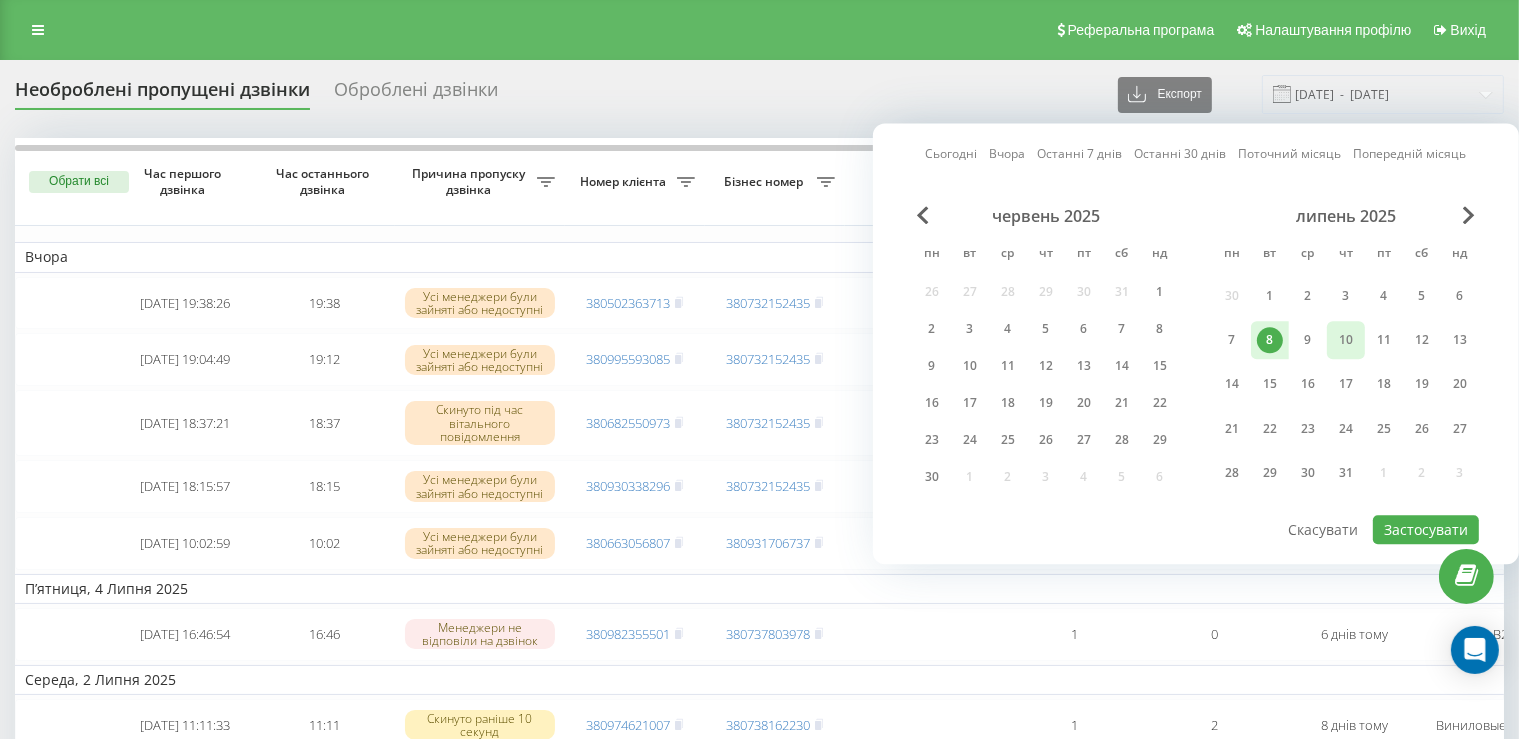 click on "10" at bounding box center [1346, 340] 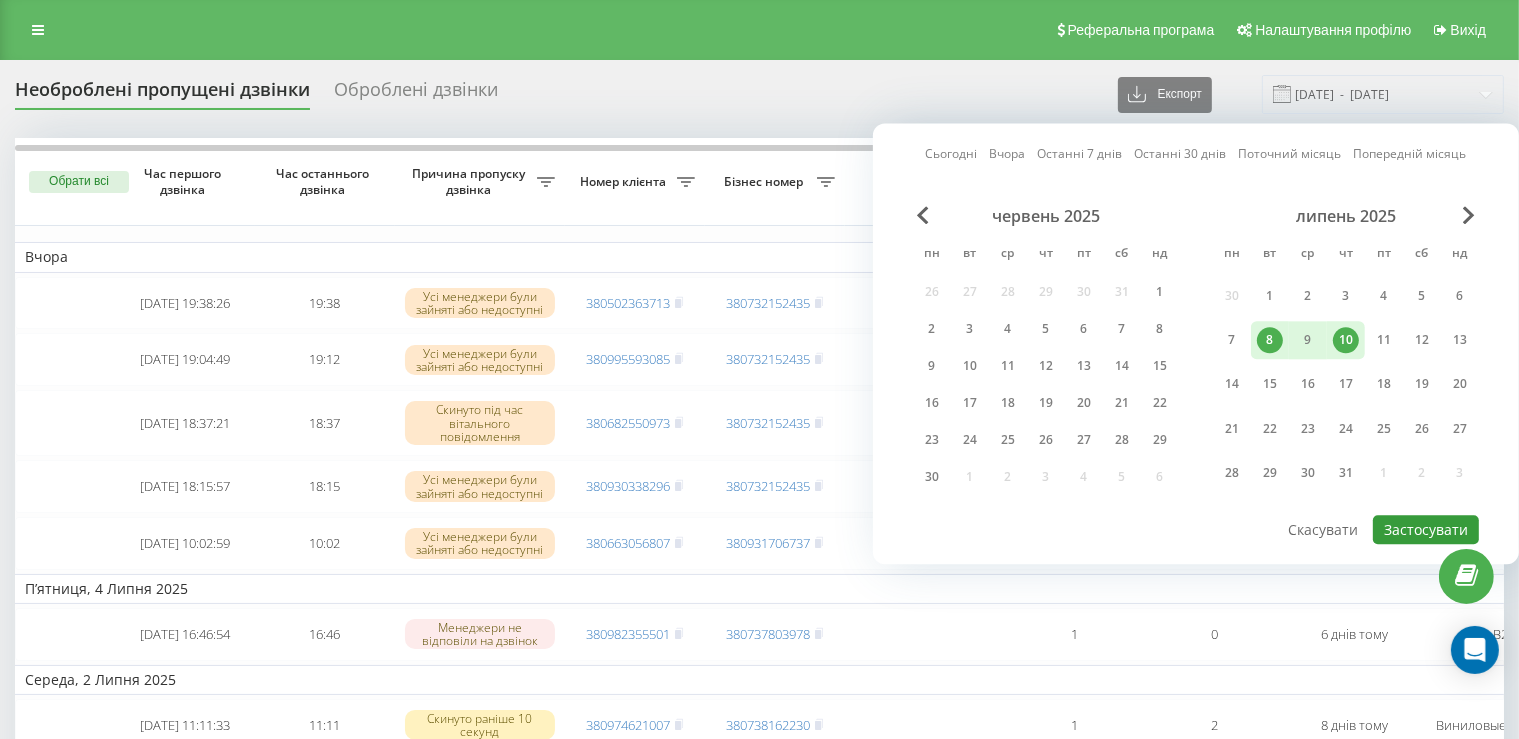 click on "Застосувати" at bounding box center [1426, 529] 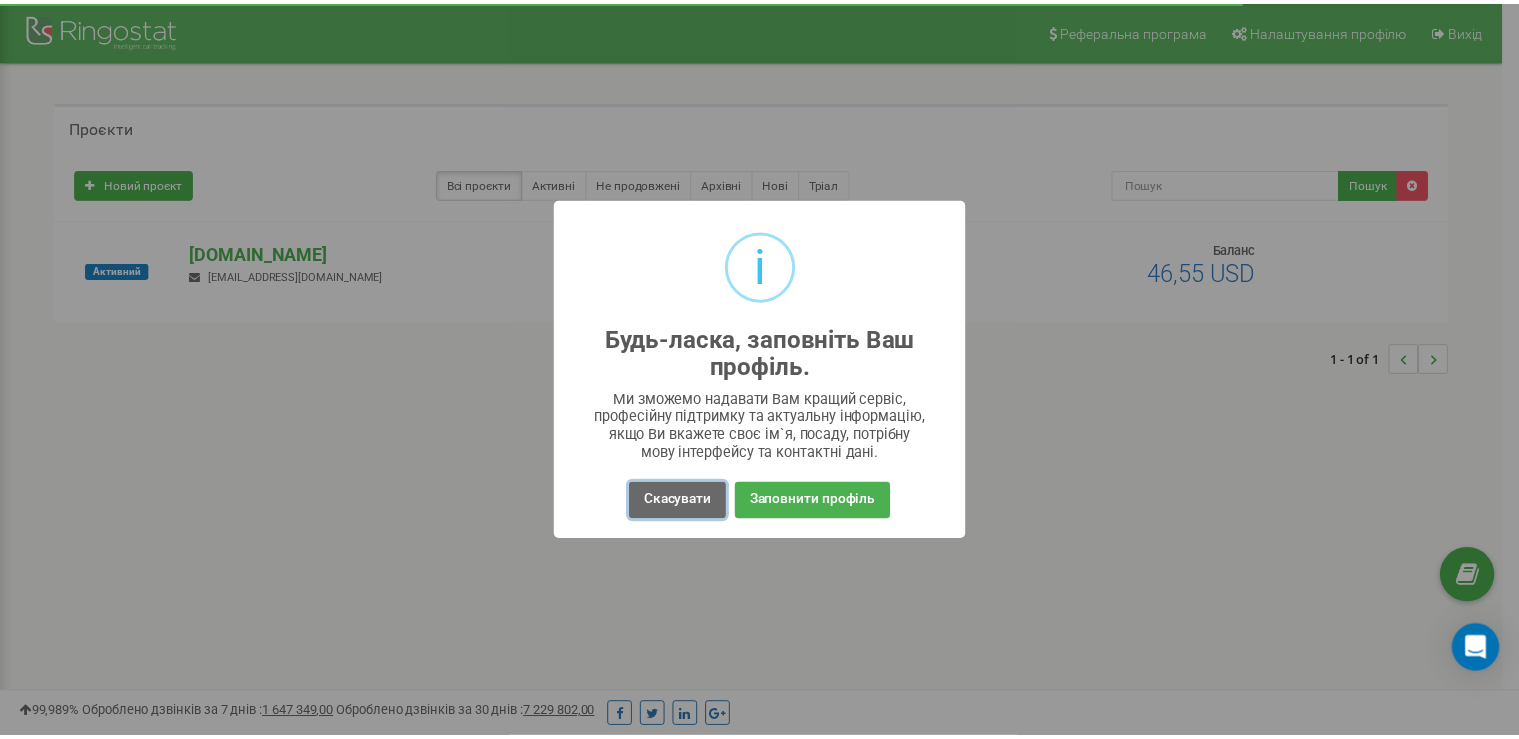 scroll, scrollTop: 0, scrollLeft: 0, axis: both 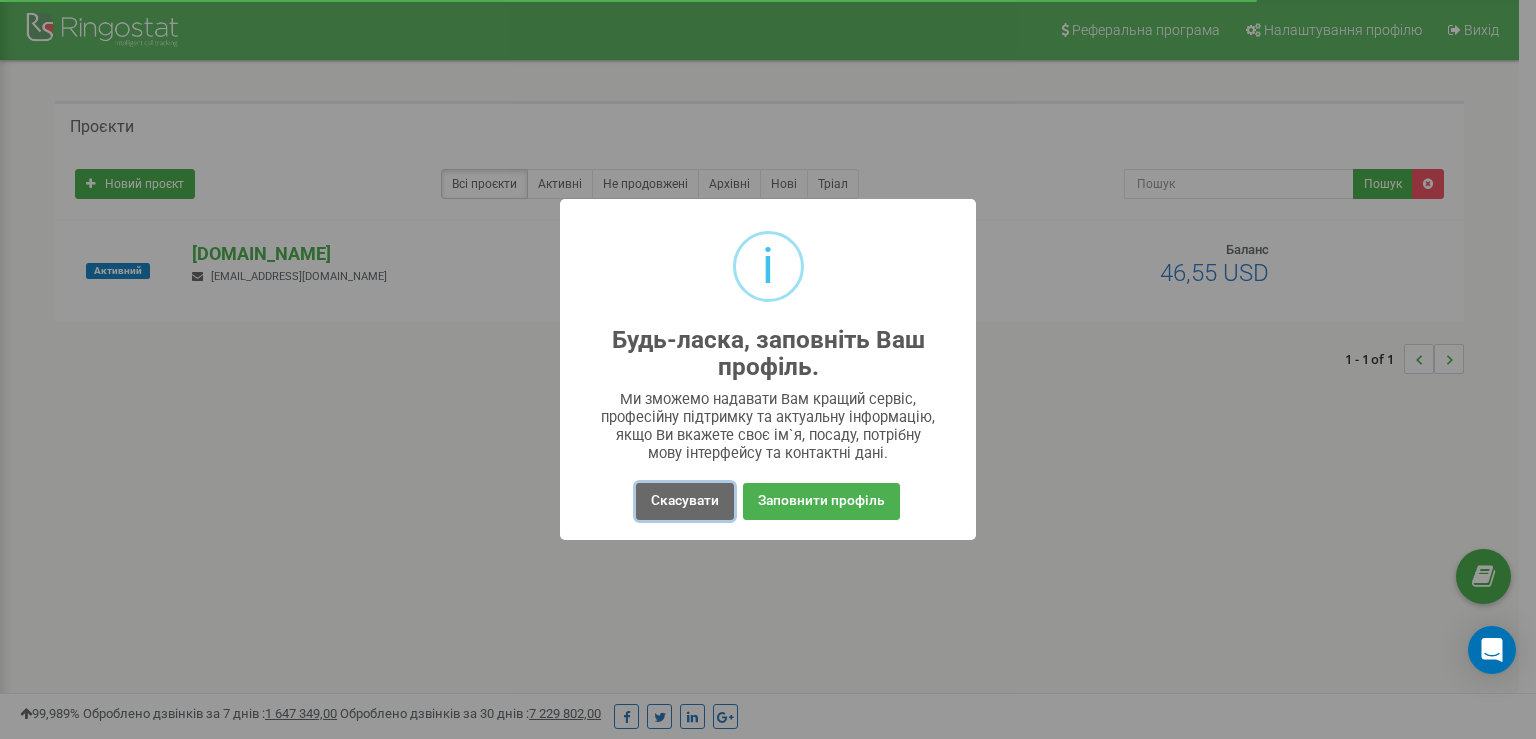 click on "Скасувати" at bounding box center (685, 501) 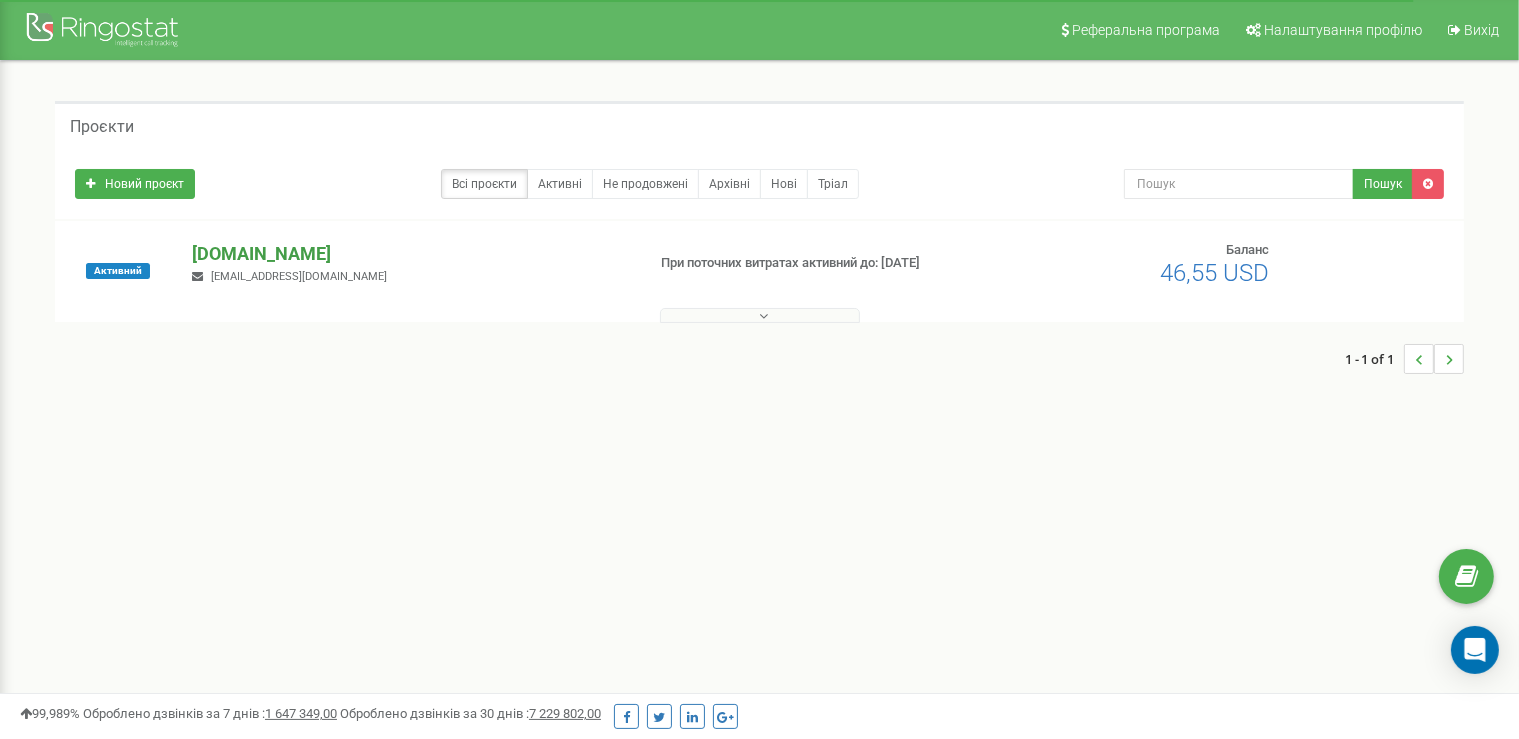 click on "[DOMAIN_NAME]" at bounding box center (410, 254) 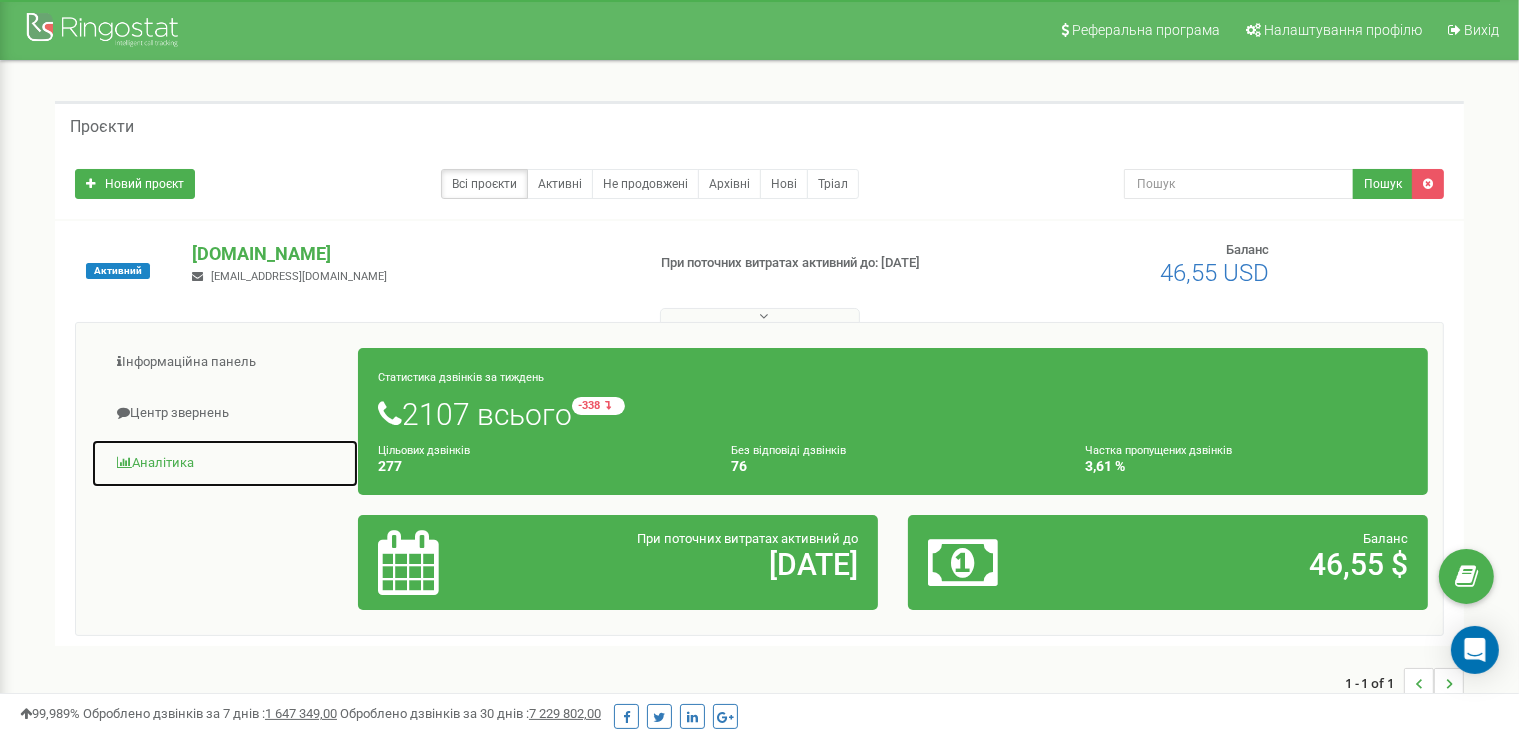 click on "Аналiтика" at bounding box center [225, 463] 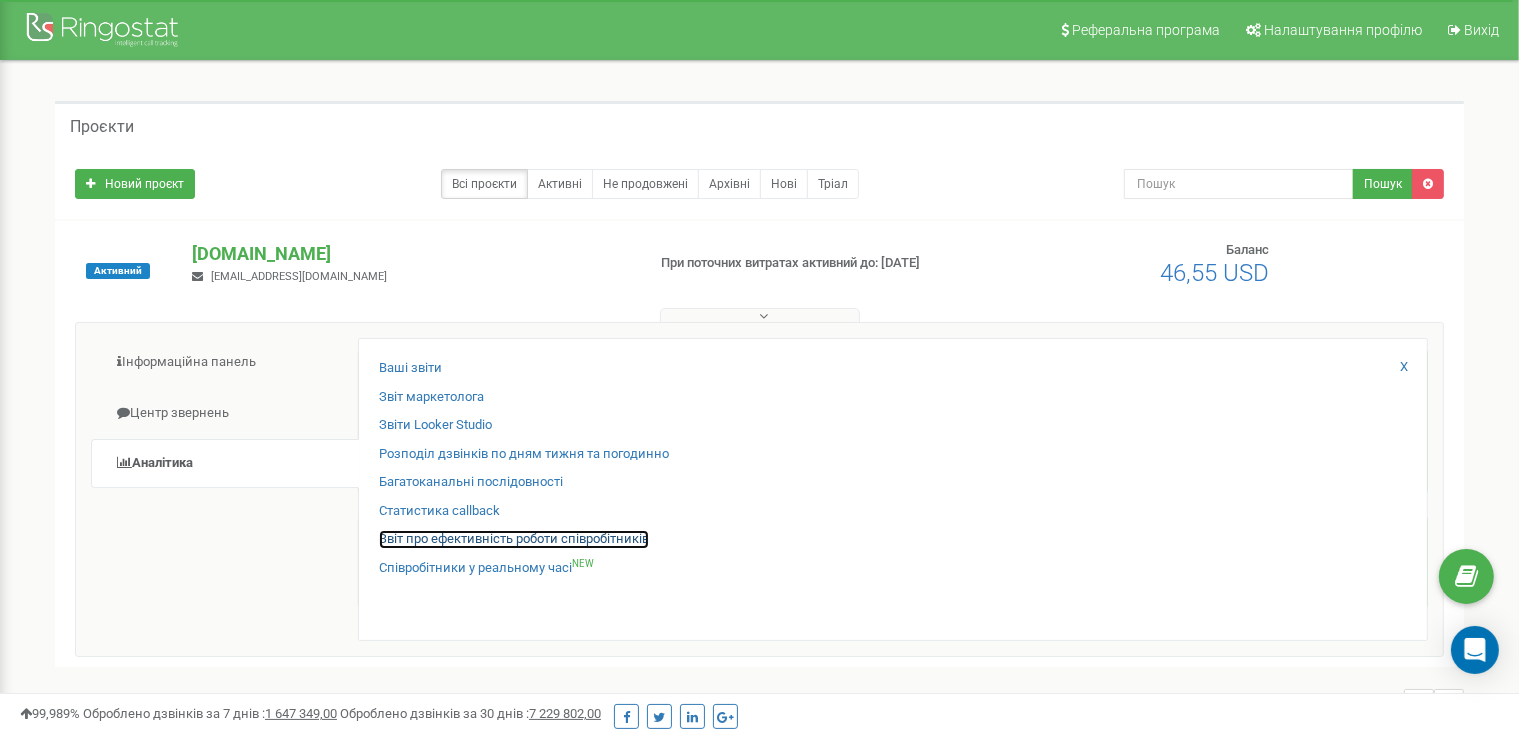click on "Звіт про ефективність роботи співробітників" at bounding box center [514, 539] 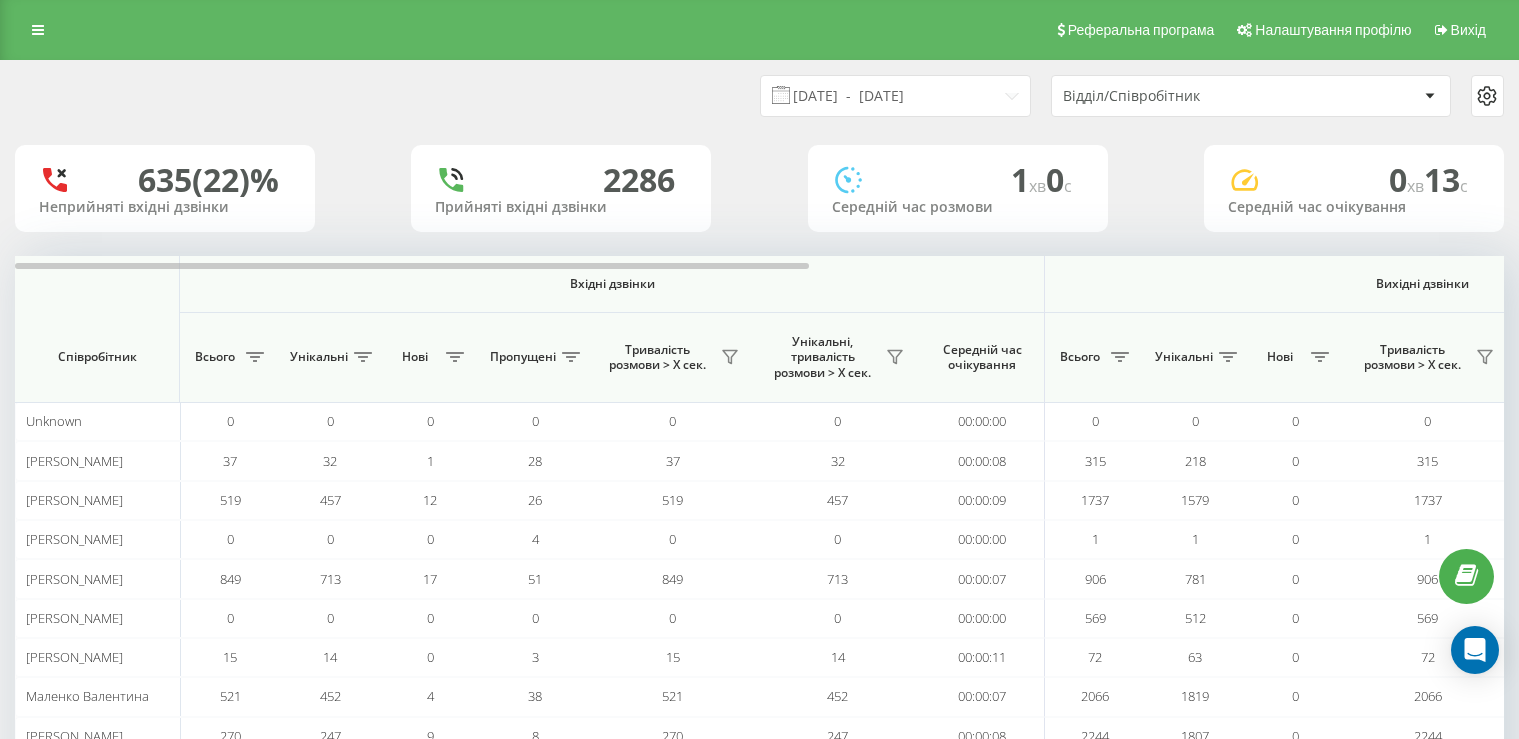 scroll, scrollTop: 0, scrollLeft: 0, axis: both 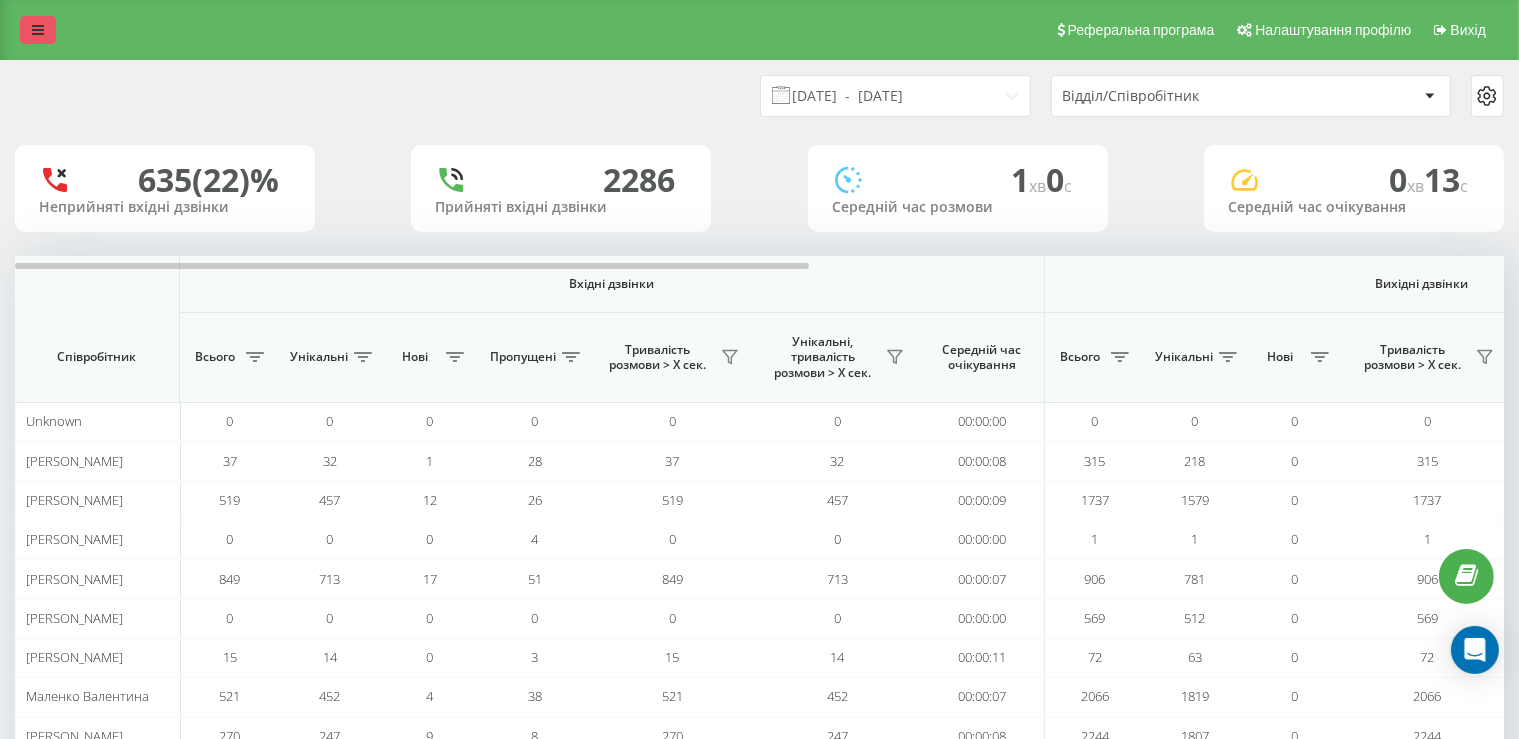 click at bounding box center (38, 30) 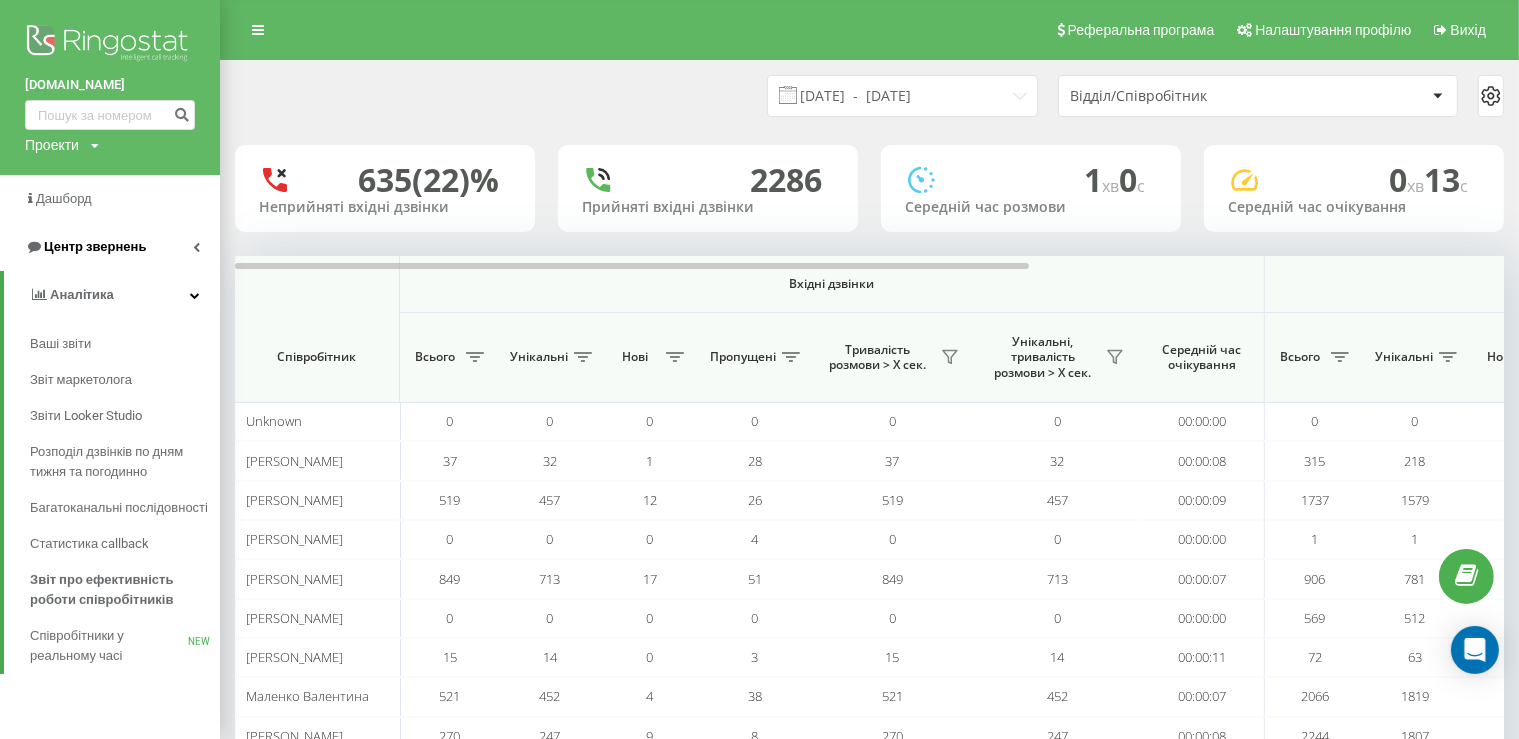 click on "Центр звернень" at bounding box center [110, 247] 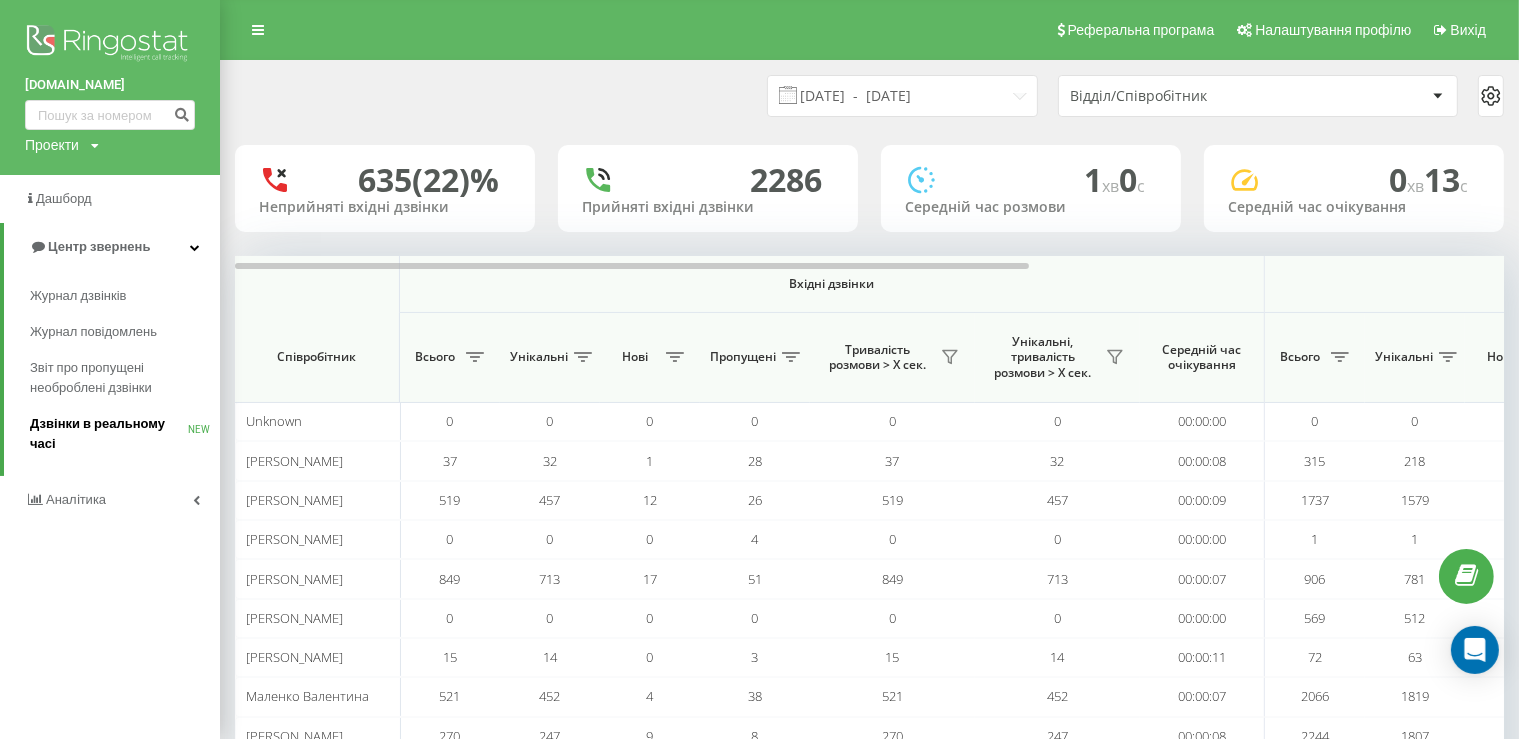 click on "Дзвінки в реальному часі" at bounding box center (109, 434) 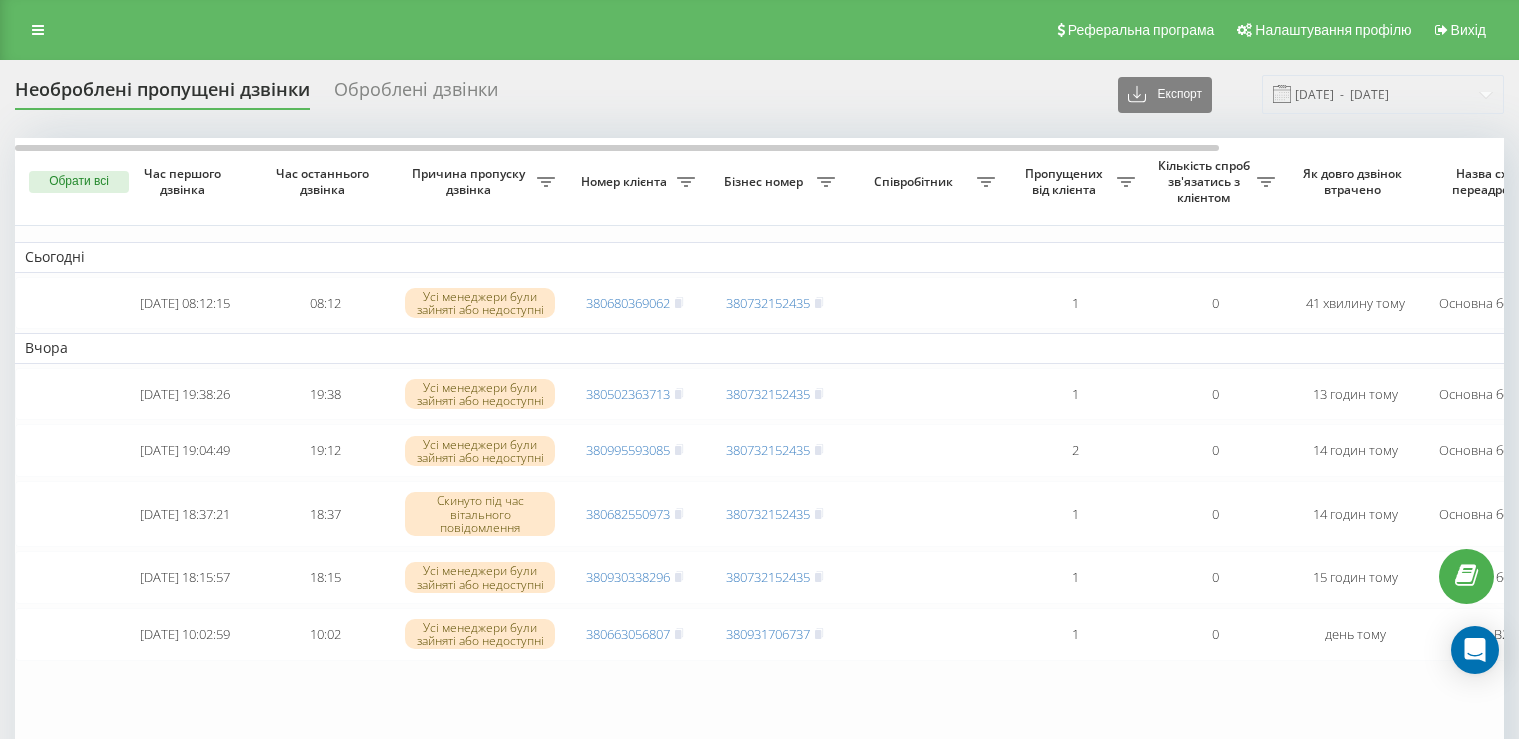 scroll, scrollTop: 0, scrollLeft: 0, axis: both 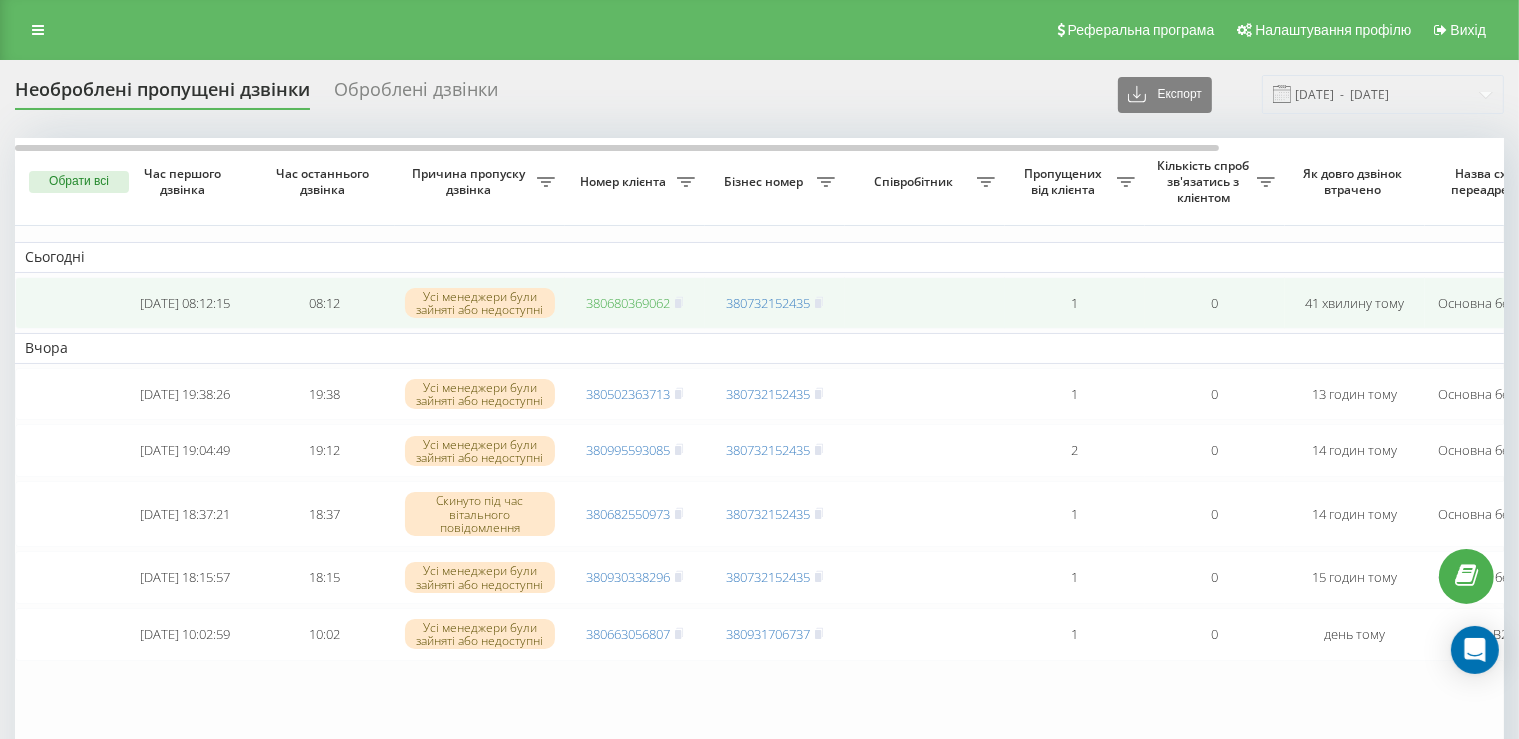 click on "380680369062" at bounding box center [628, 303] 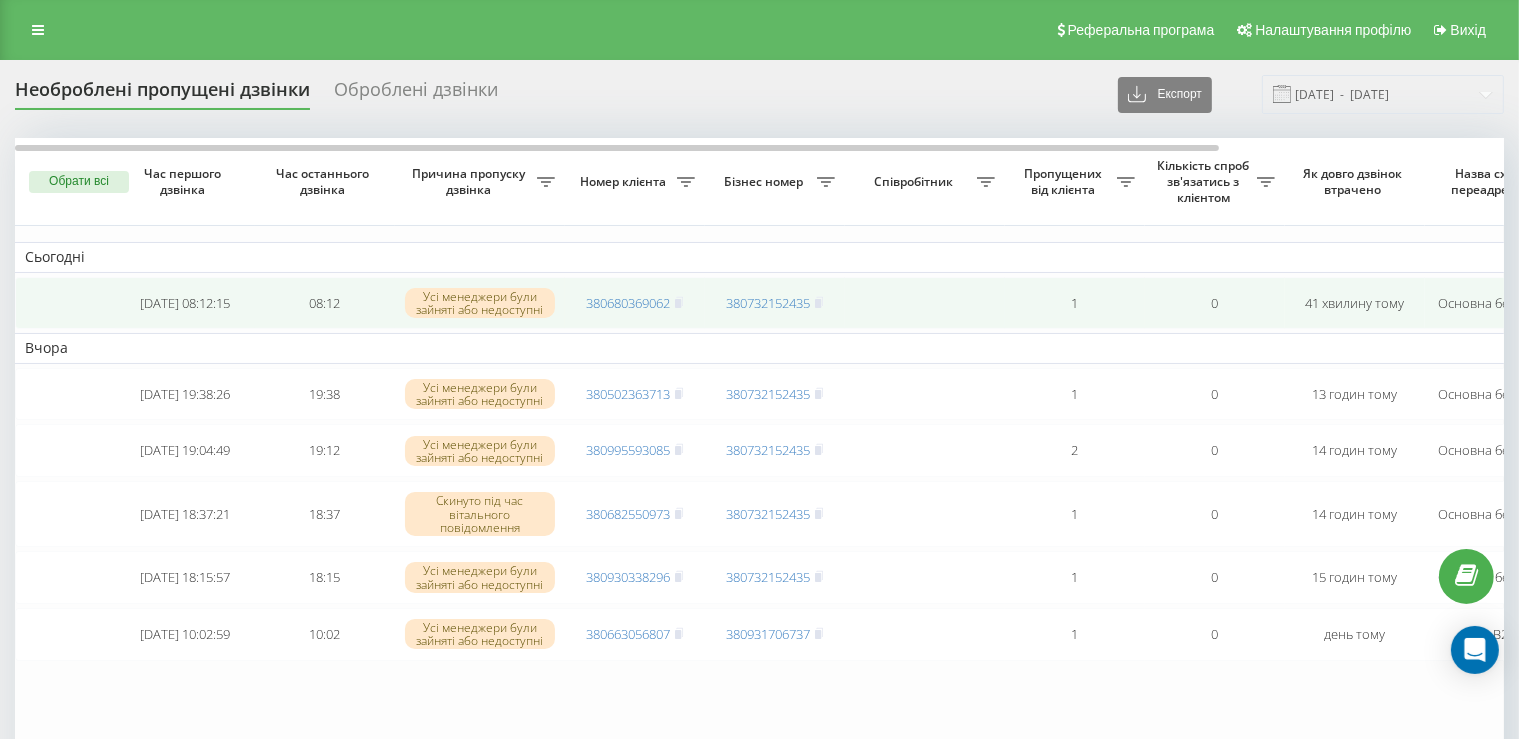 click on "380680369062" at bounding box center [635, 303] 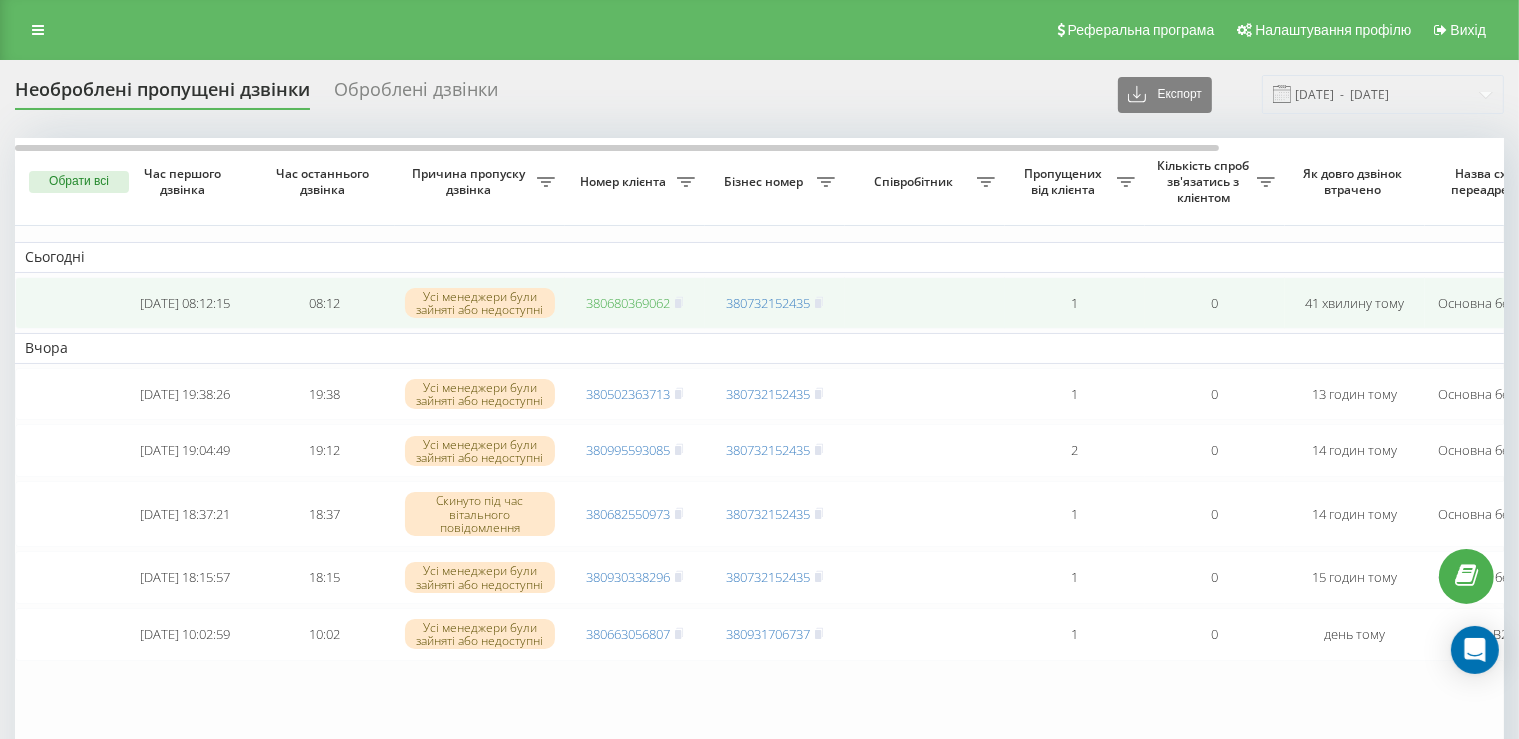 click on "380680369062" at bounding box center (628, 303) 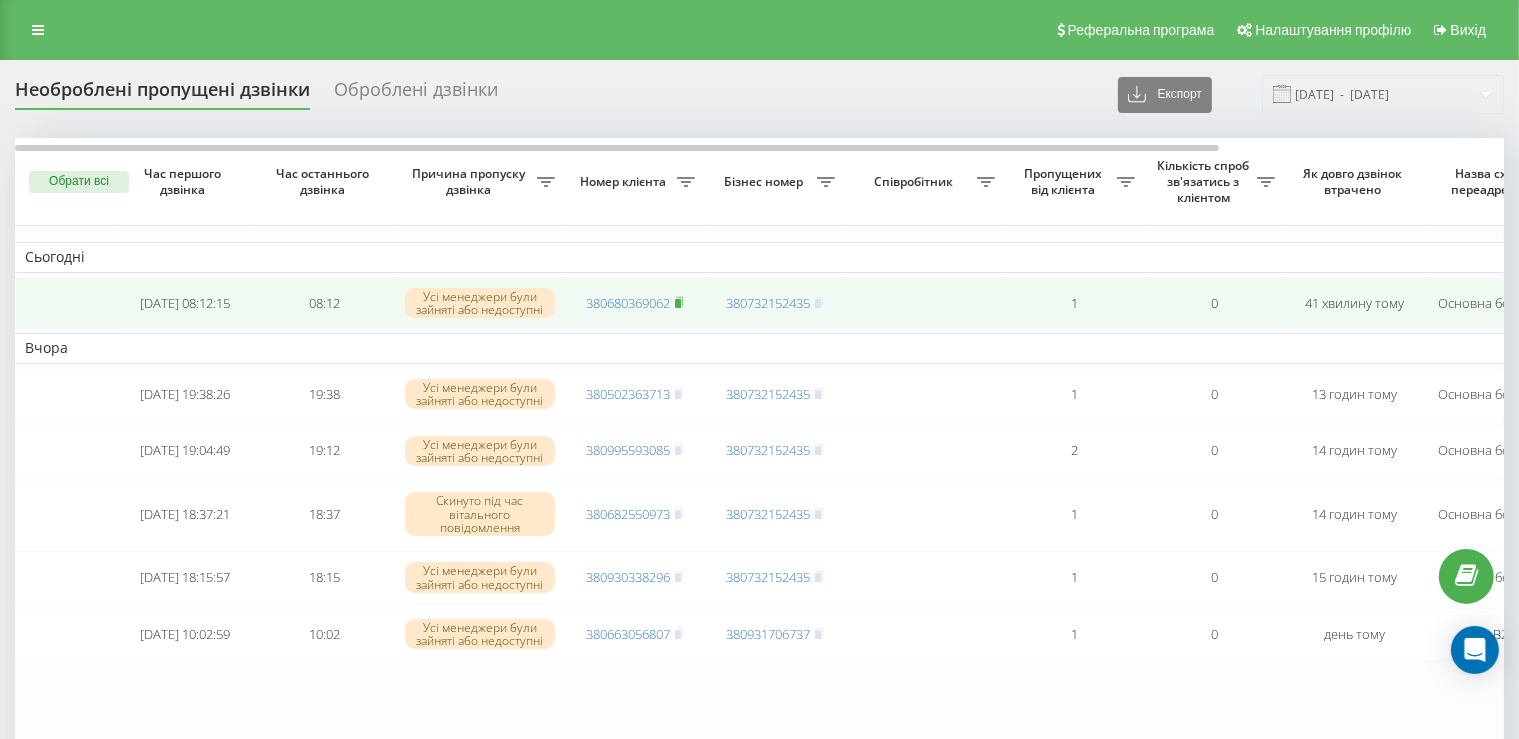 click 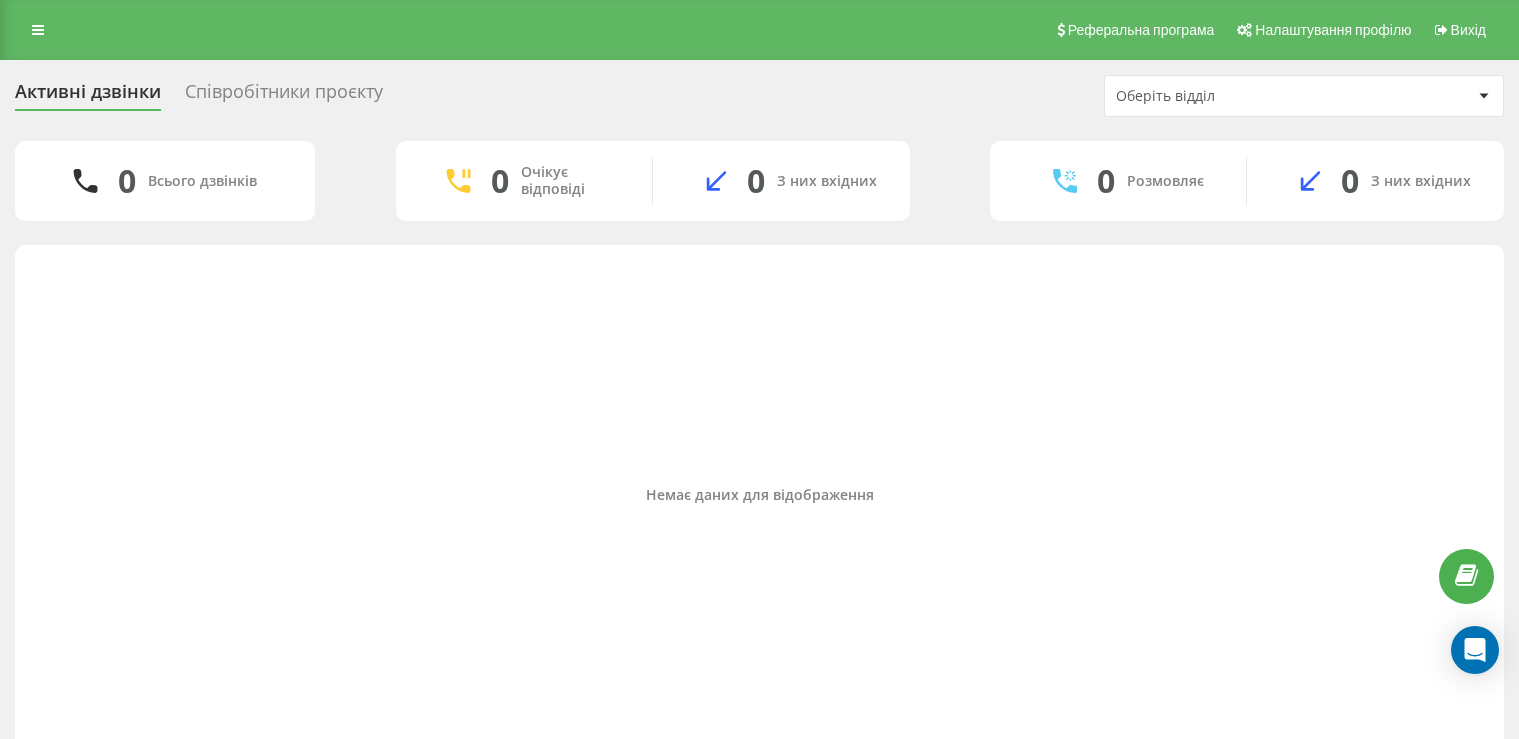 scroll, scrollTop: 0, scrollLeft: 0, axis: both 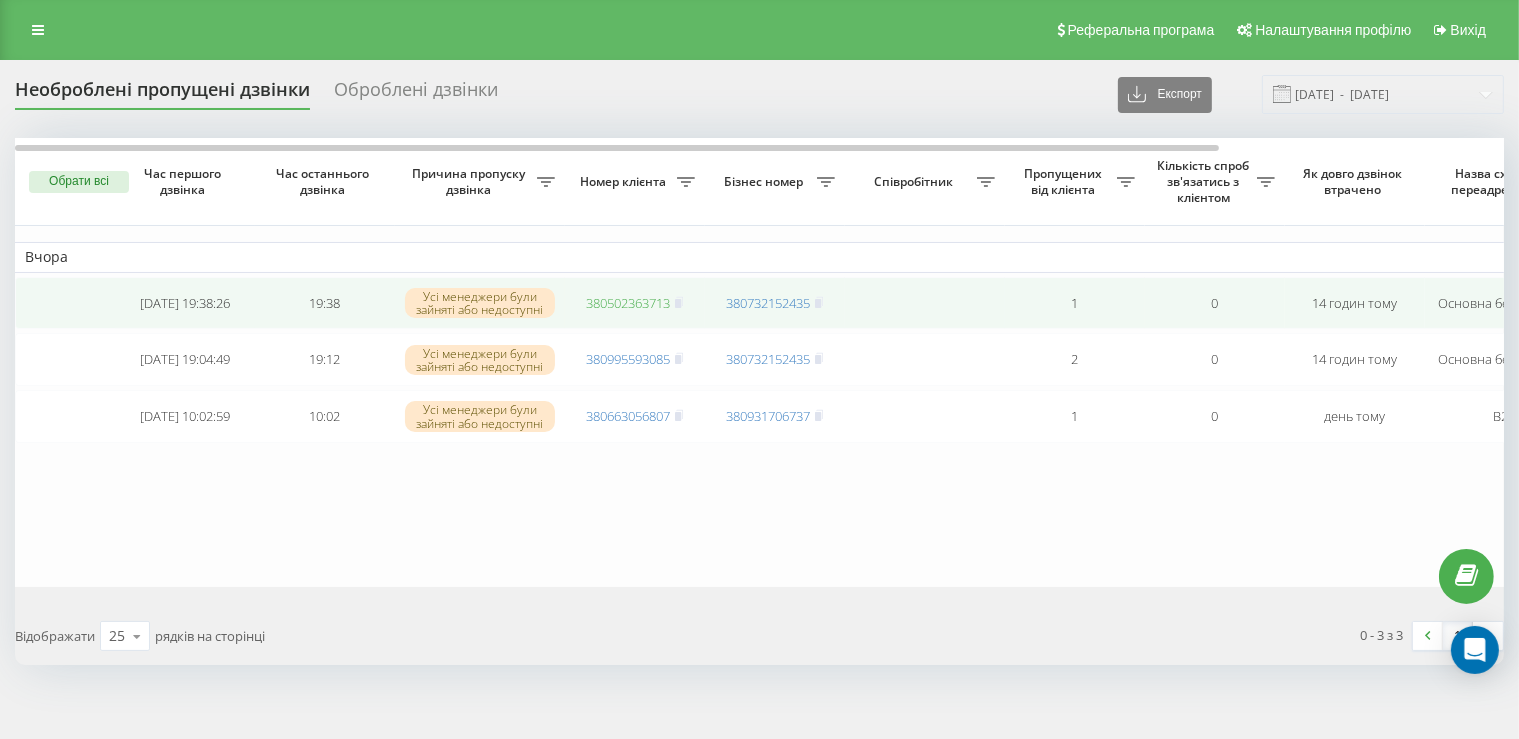 click on "380502363713" at bounding box center (628, 303) 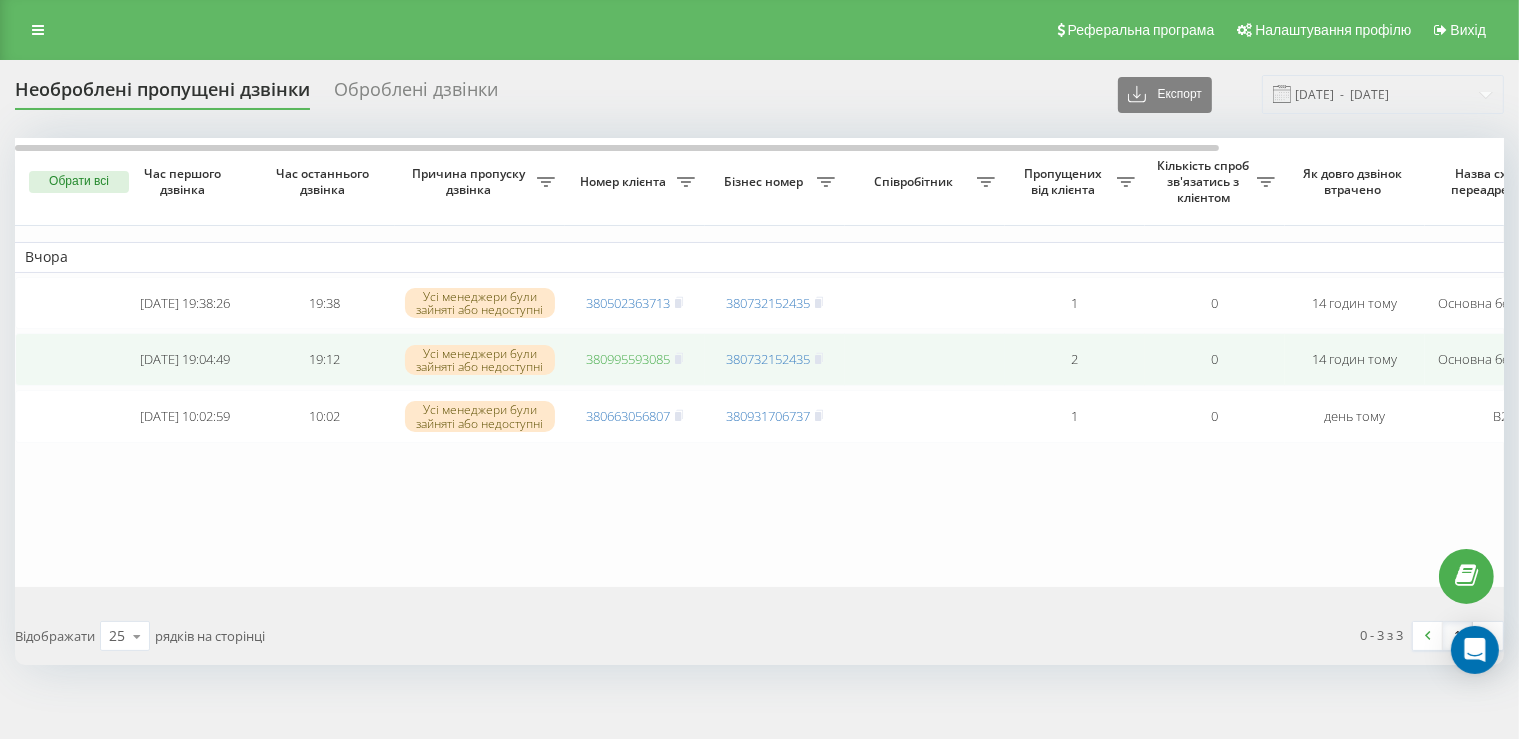 click on "380995593085" at bounding box center [628, 359] 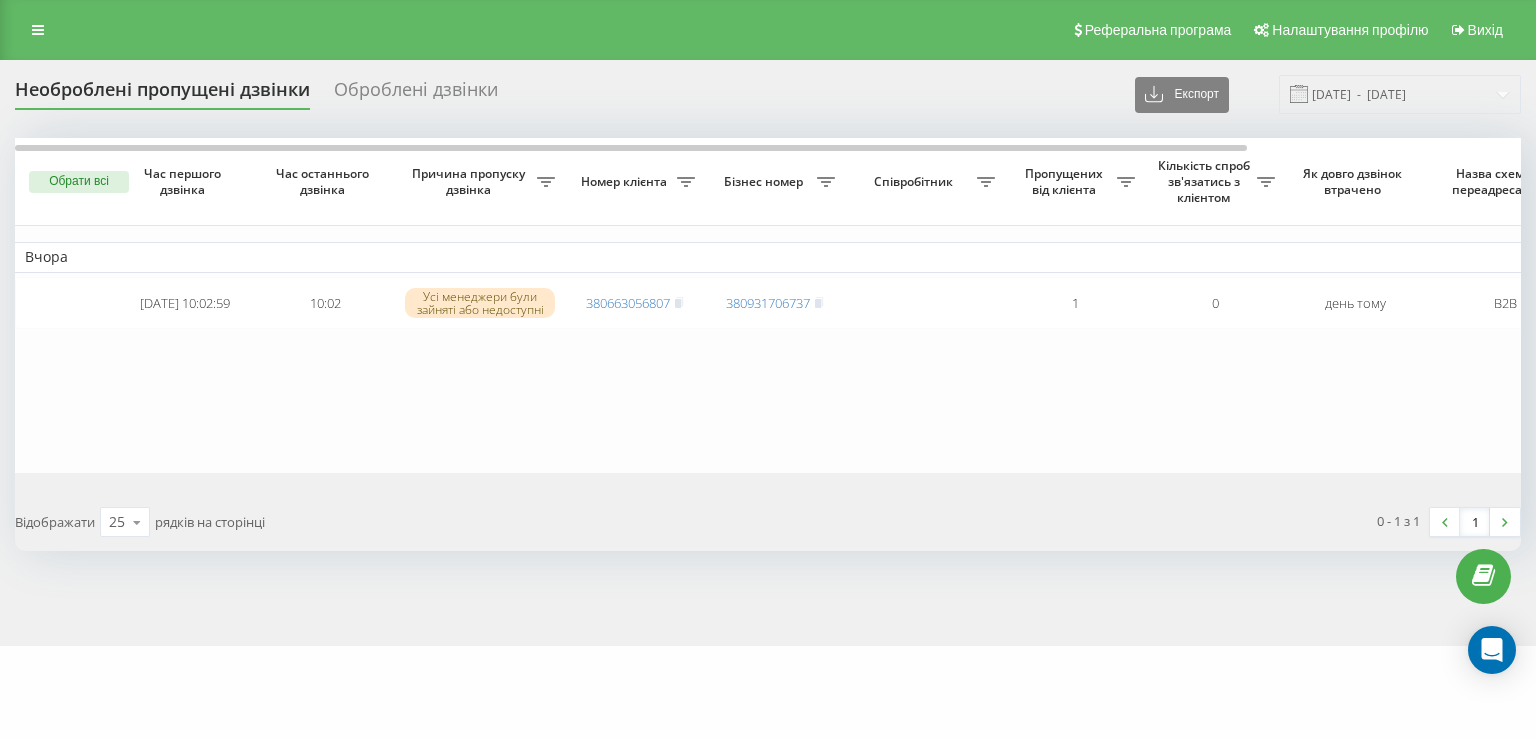 scroll, scrollTop: 0, scrollLeft: 0, axis: both 